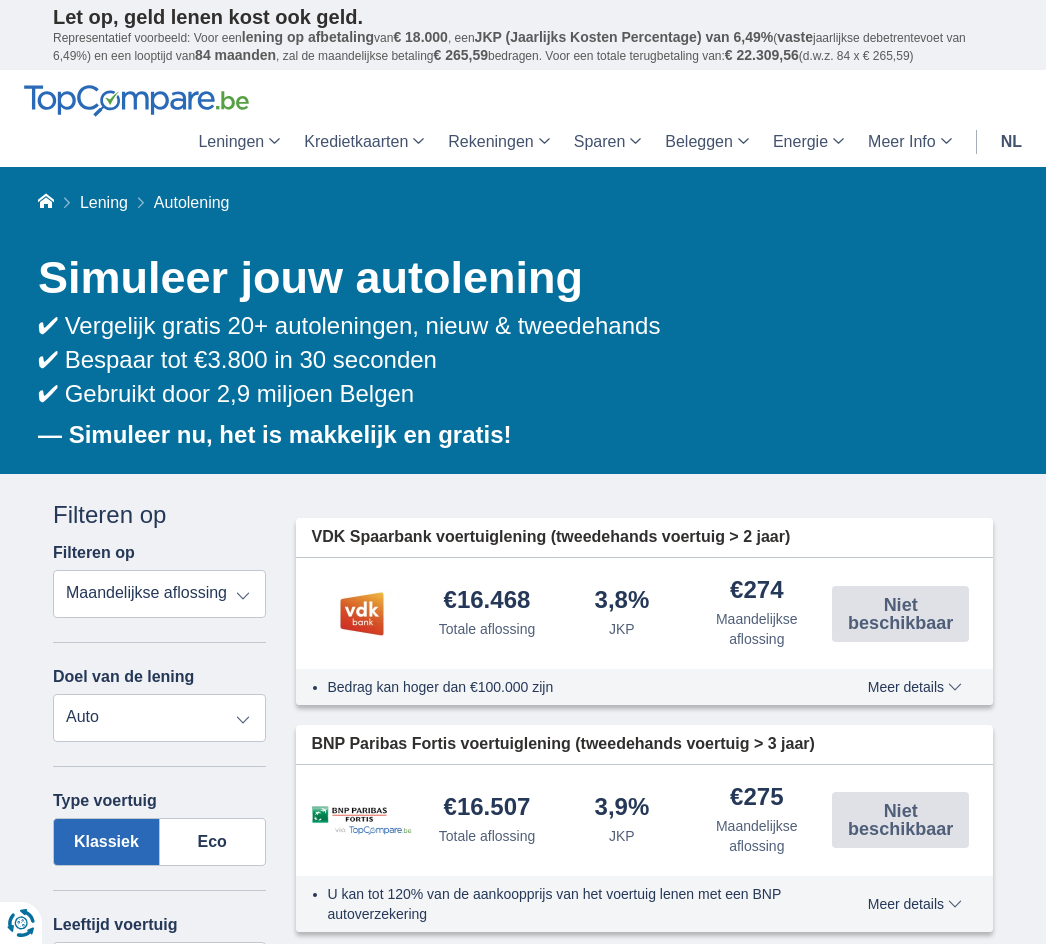 scroll, scrollTop: 5, scrollLeft: 0, axis: vertical 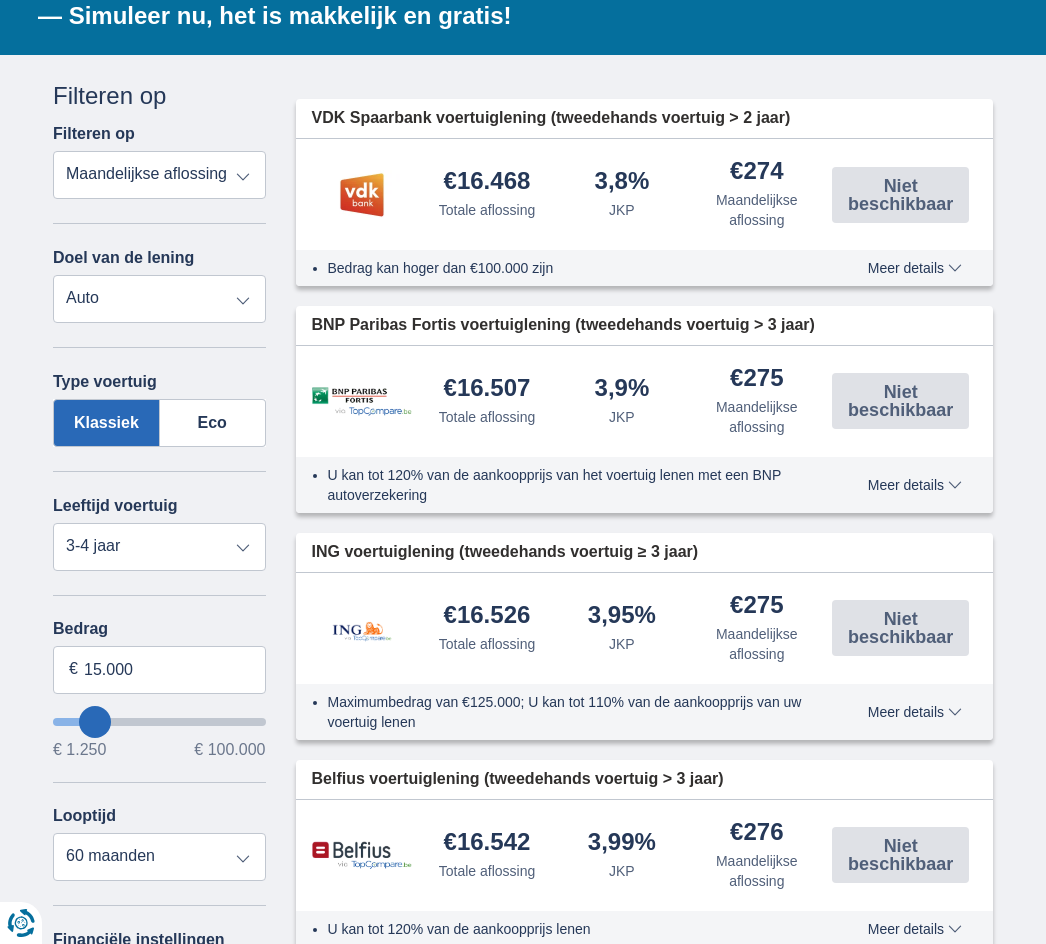 click on "Totale aflossing
JKP
Maandelijkse aflossing" at bounding box center (159, 175) 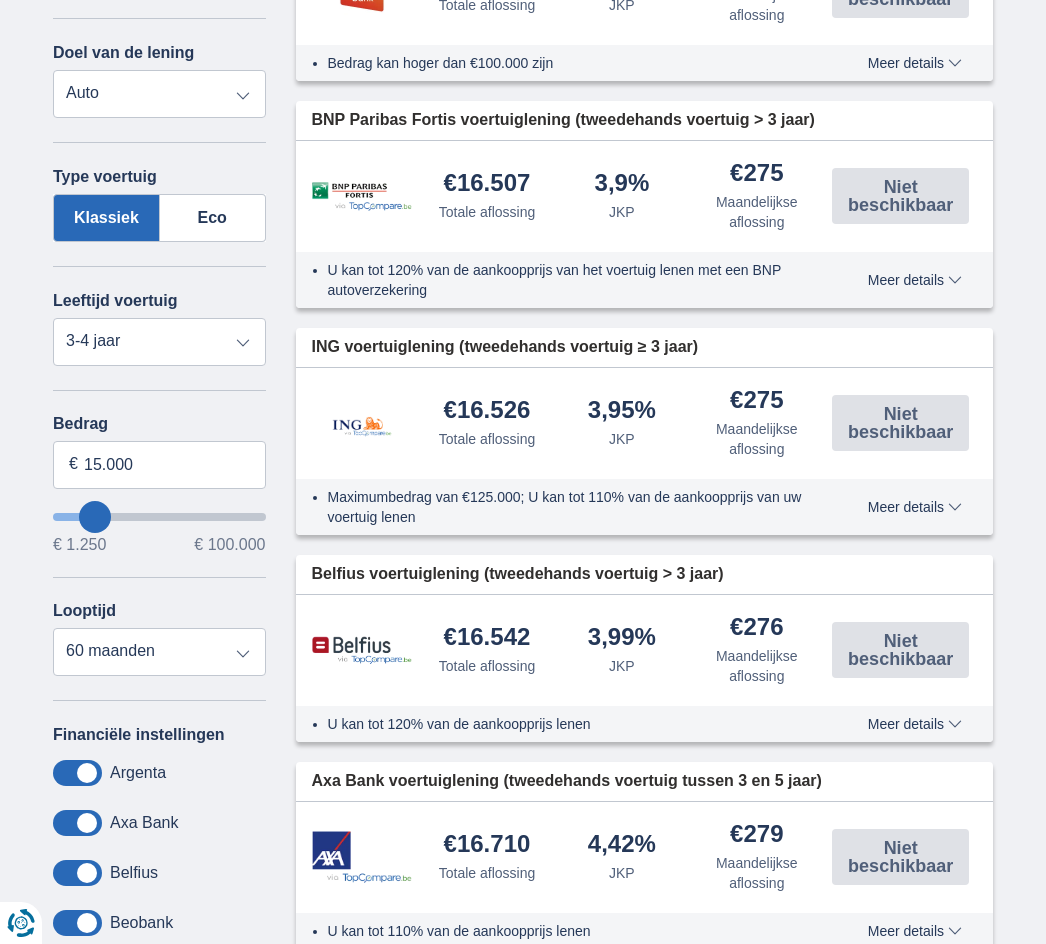 scroll, scrollTop: 632, scrollLeft: 0, axis: vertical 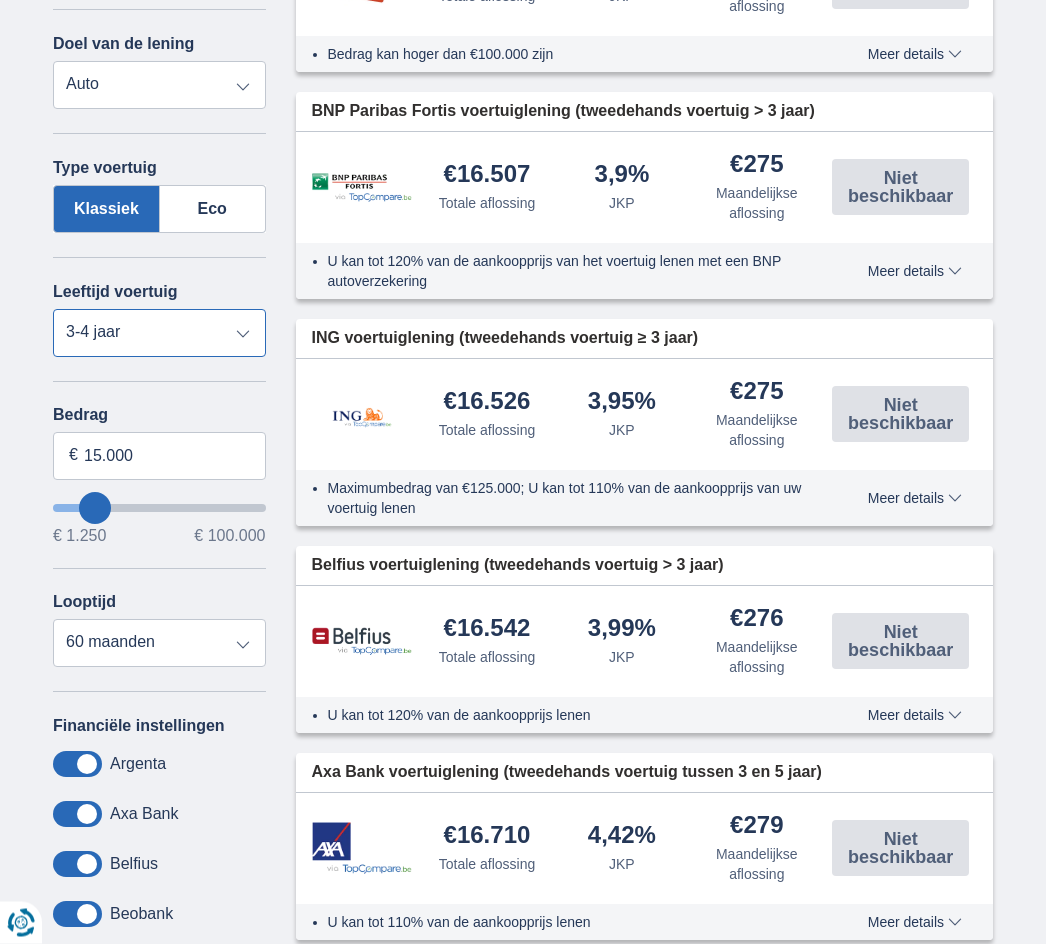 click on "Nieuw
0-1 jaar
1-2 jaar
2-3 jaar
3-4 jaar
4-5 jaar
5+ jaar" at bounding box center [159, 334] 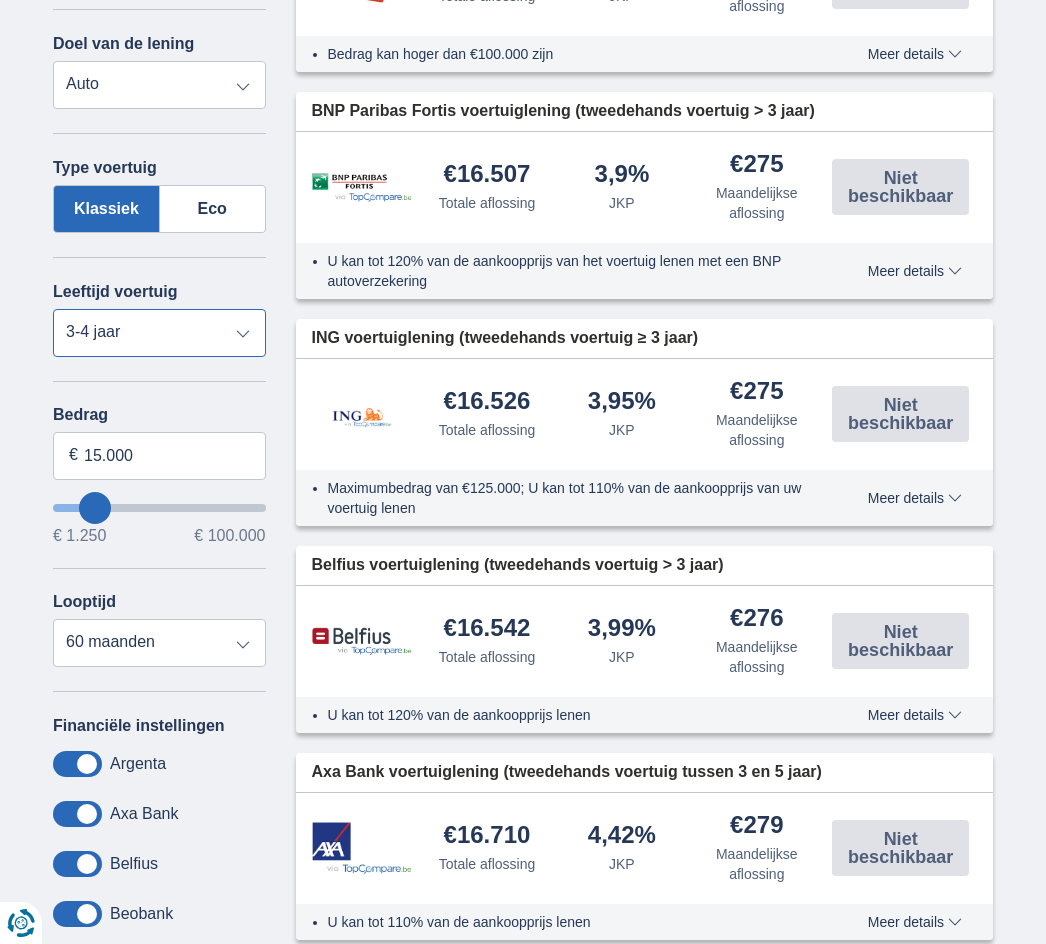 select on "0-1" 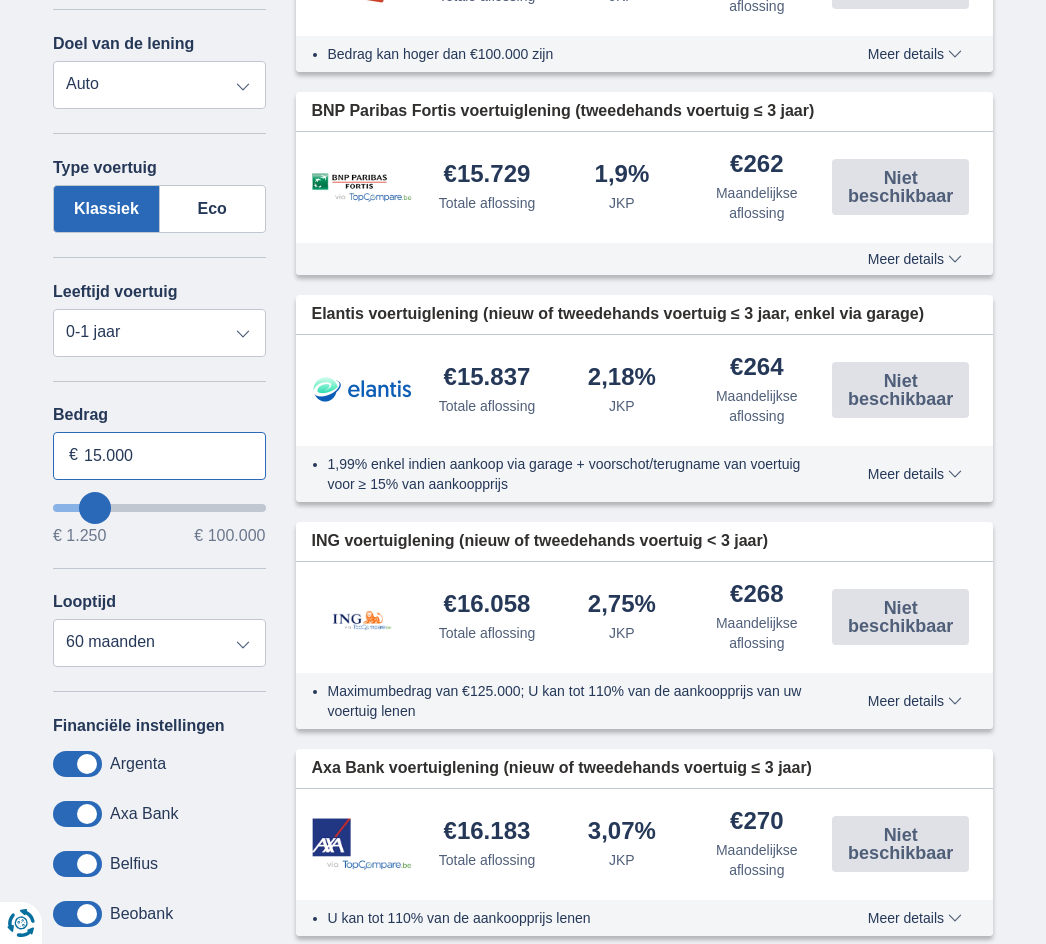 click on "15.000" at bounding box center [159, 456] 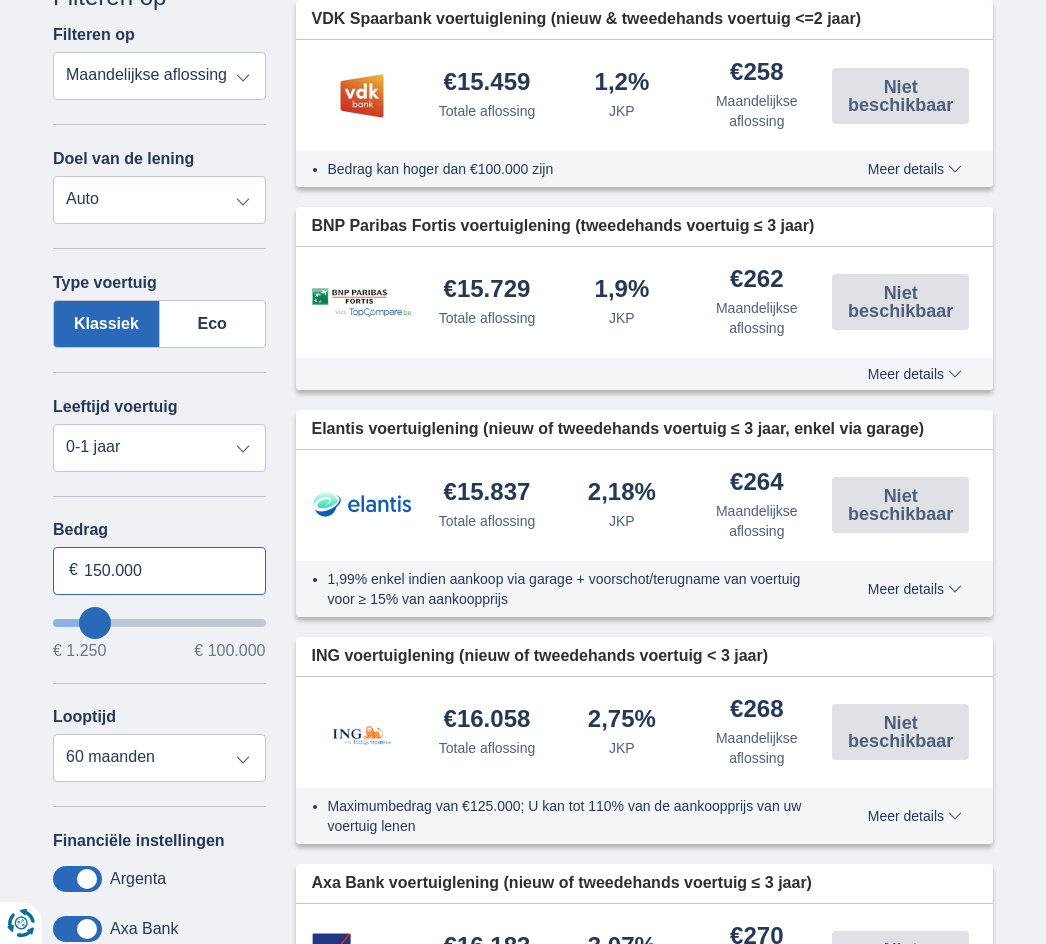 scroll, scrollTop: 503, scrollLeft: 0, axis: vertical 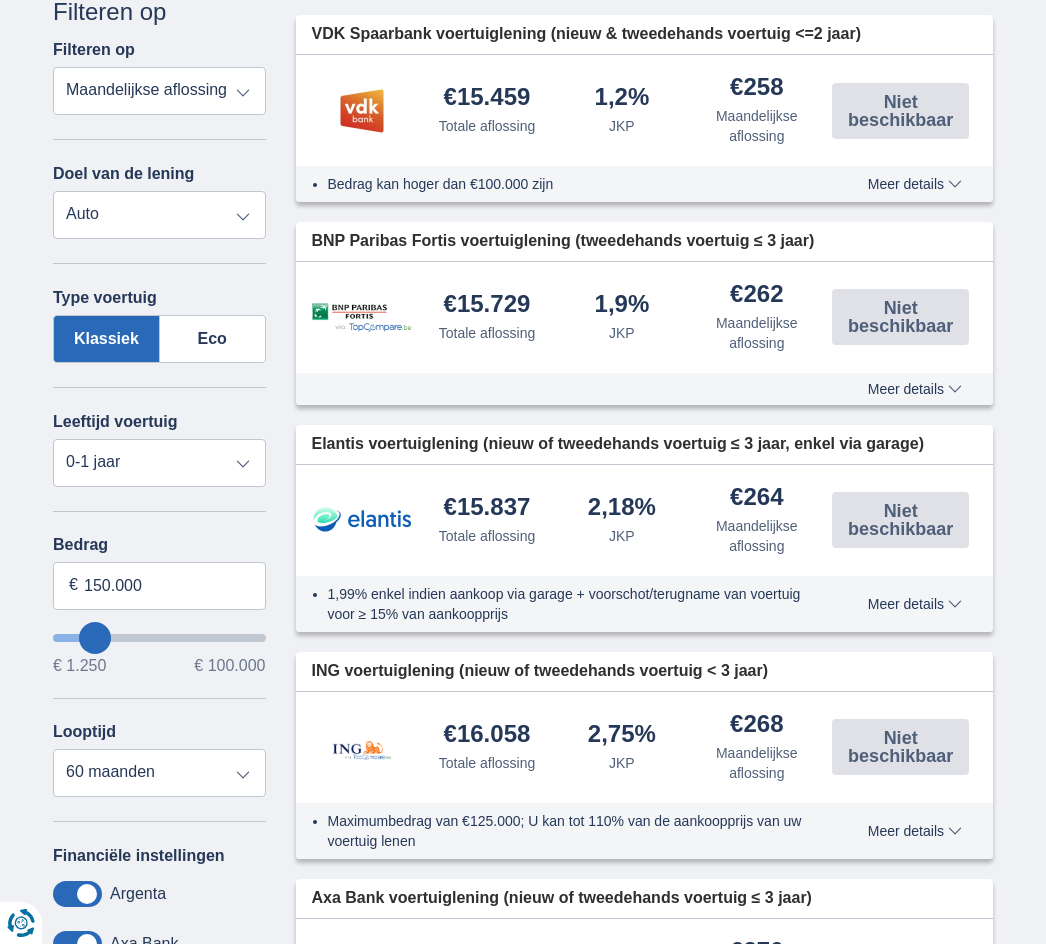 click on "Persoonlijke lening
Auto
Moto / fiets
Mobilhome / caravan
Renovatie
Energie
Schuldconsolidatie
Studie
Vakantie
Huwelijk
Meubelen
Elektronica
Meest Populair
Geldreserve" at bounding box center (159, 215) 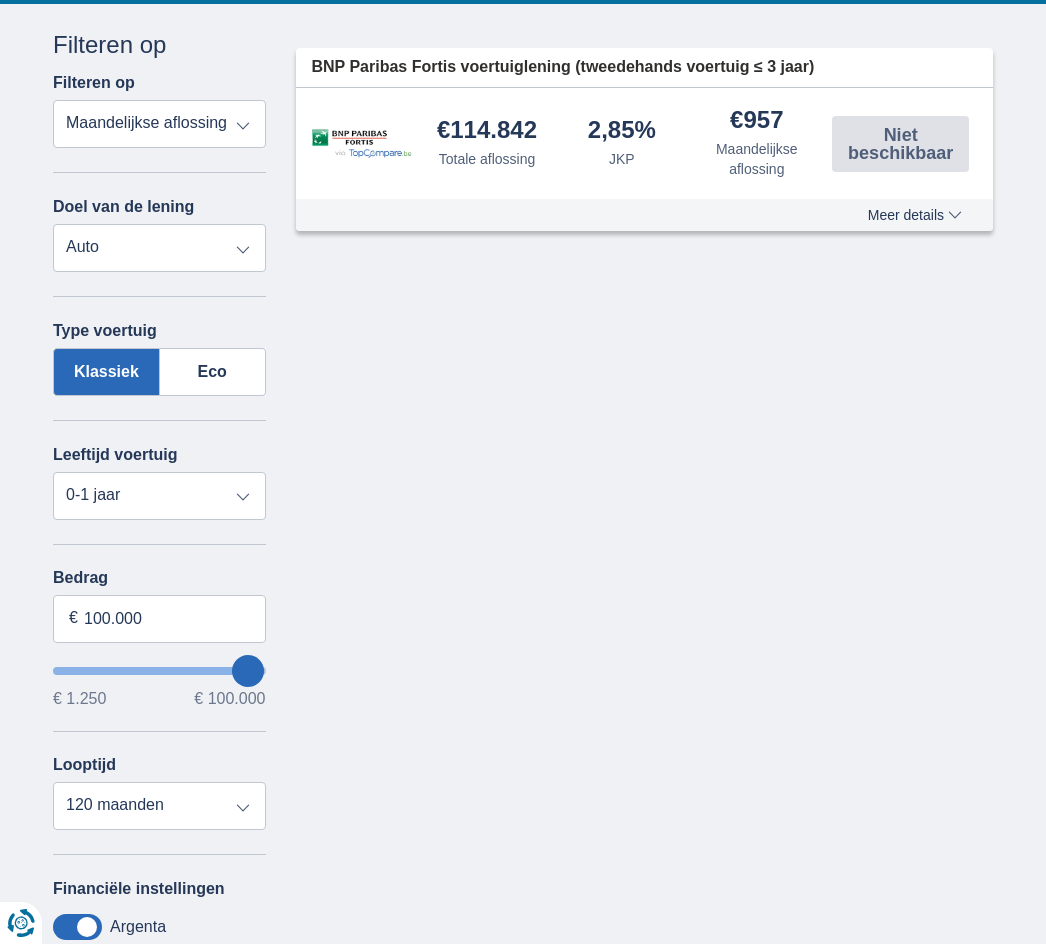 scroll, scrollTop: 474, scrollLeft: 0, axis: vertical 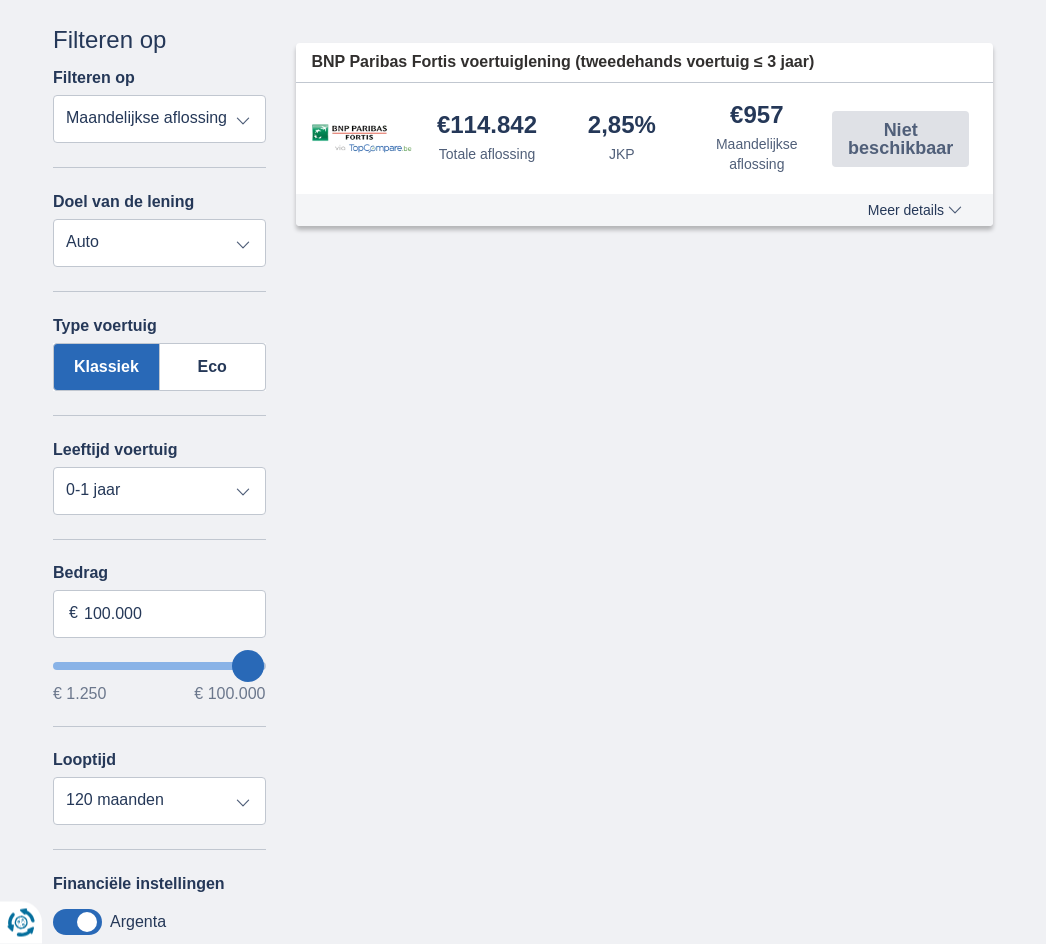 click on "Eco" at bounding box center [213, 368] 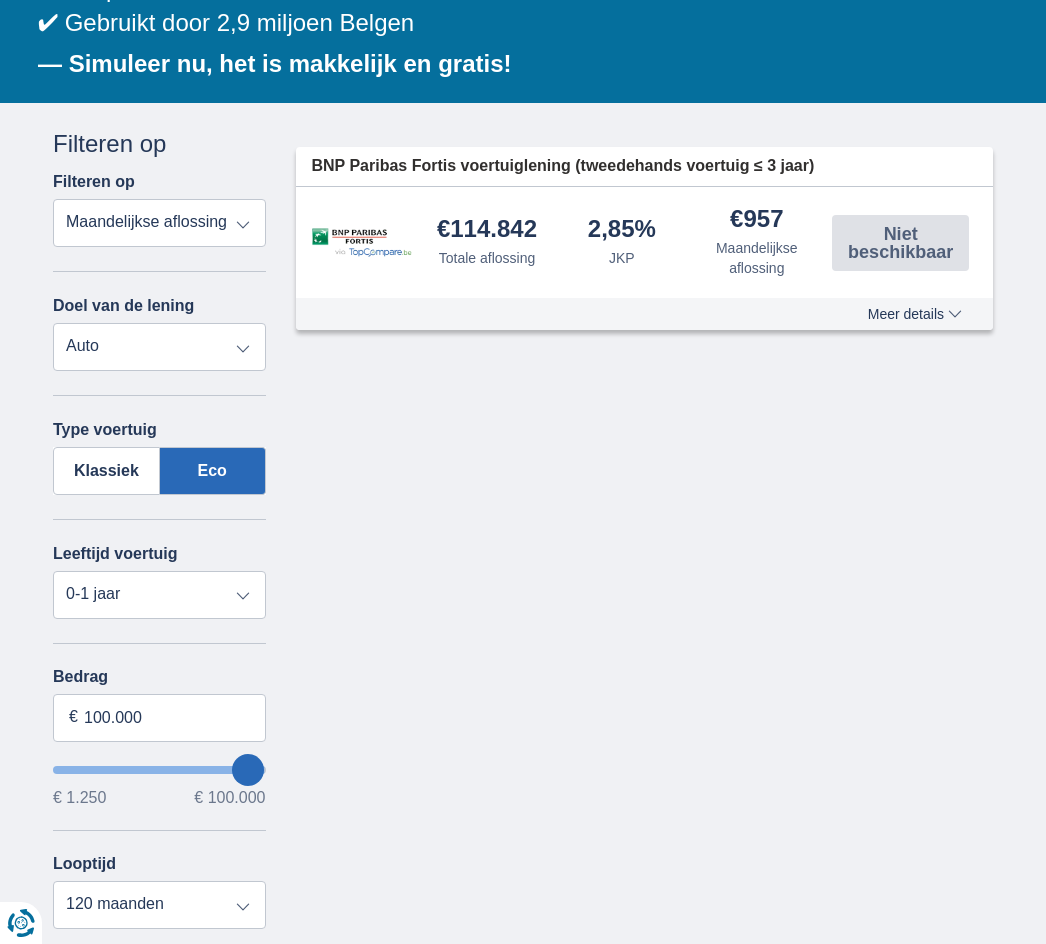 scroll, scrollTop: 370, scrollLeft: 0, axis: vertical 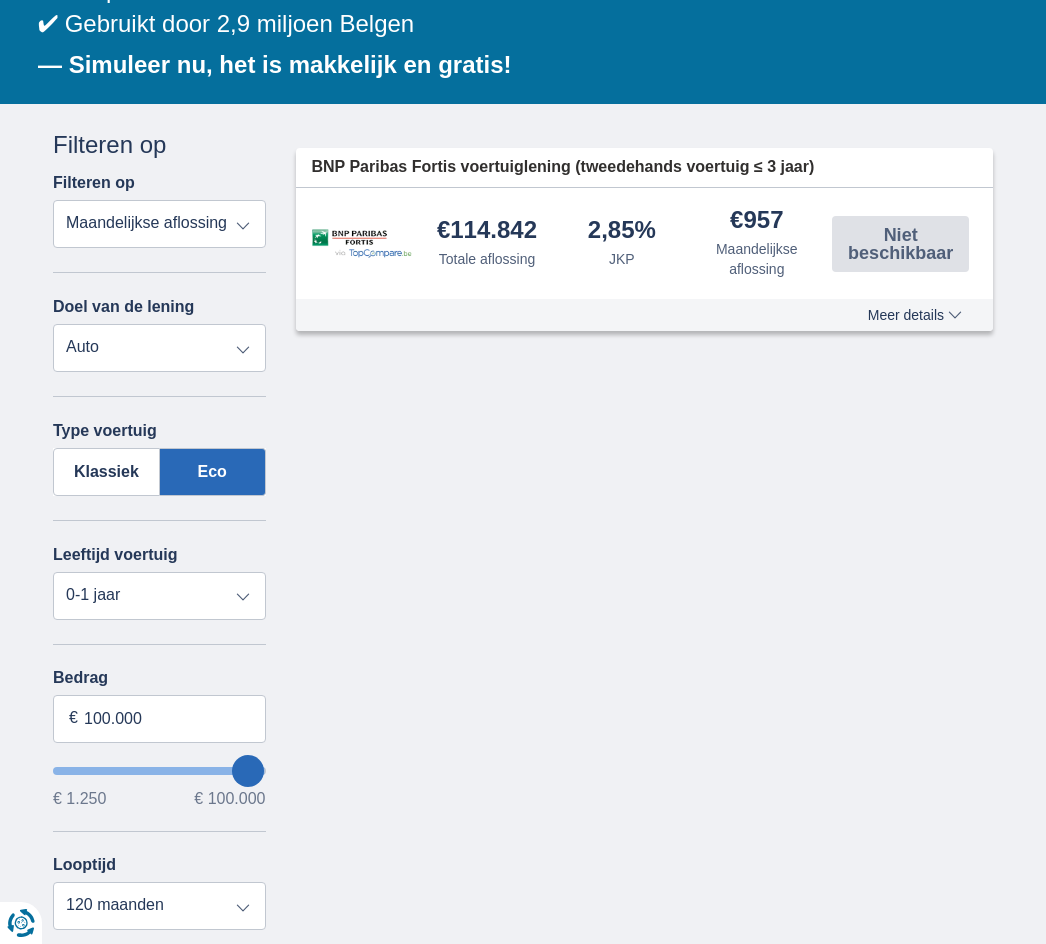 click on "Klassiek" at bounding box center [106, 472] 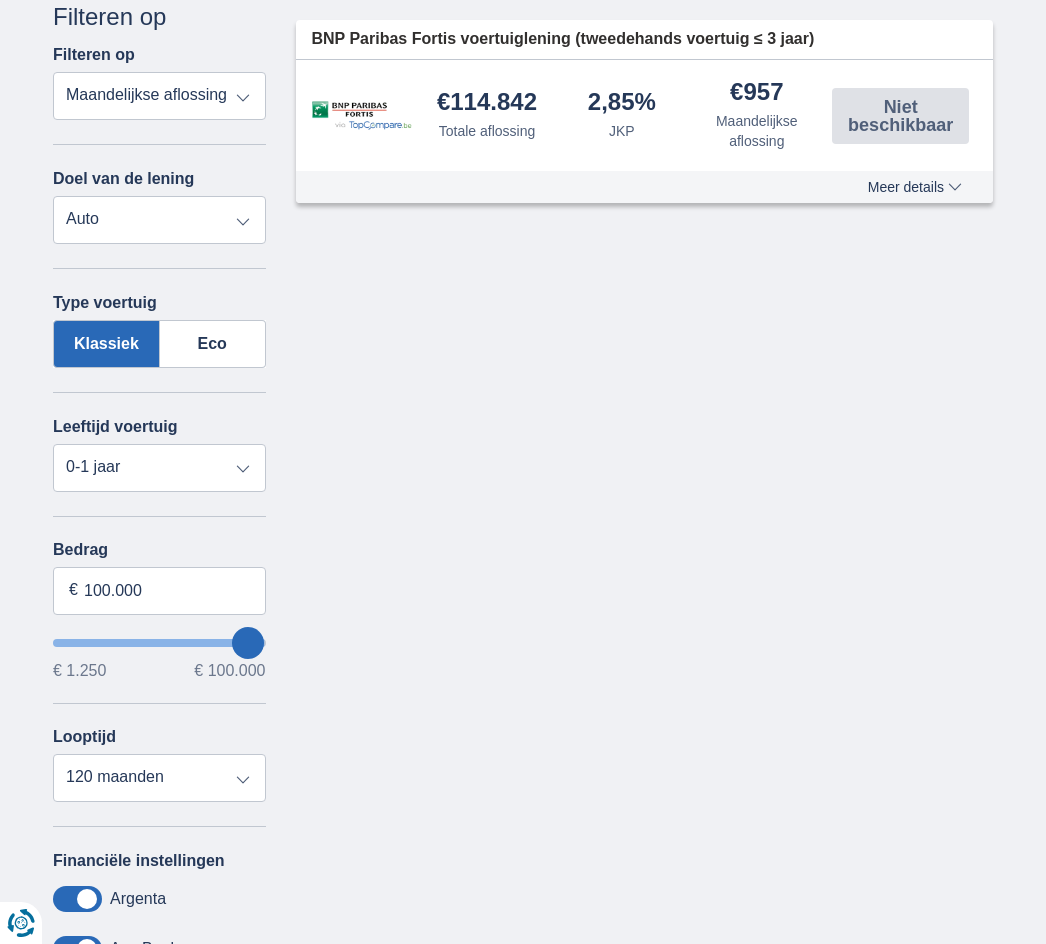 scroll, scrollTop: 516, scrollLeft: 0, axis: vertical 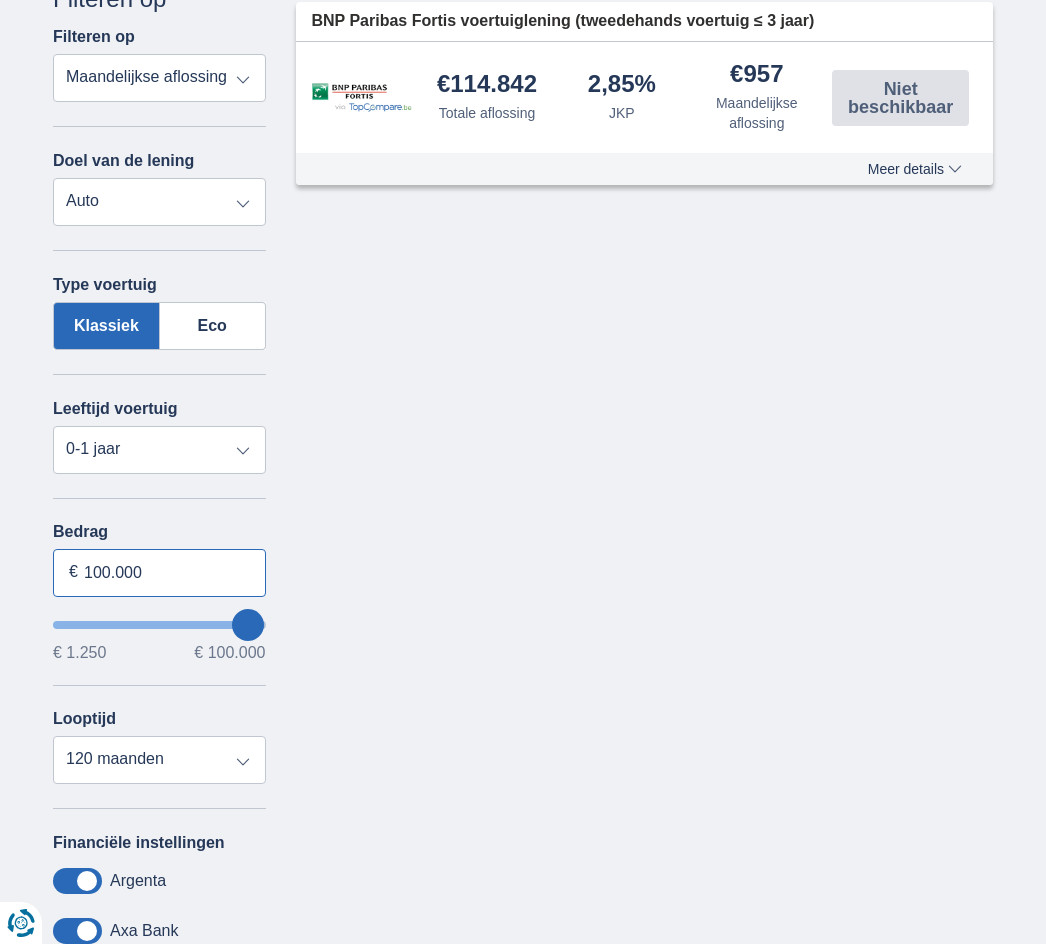 click on "100.000" at bounding box center (159, 573) 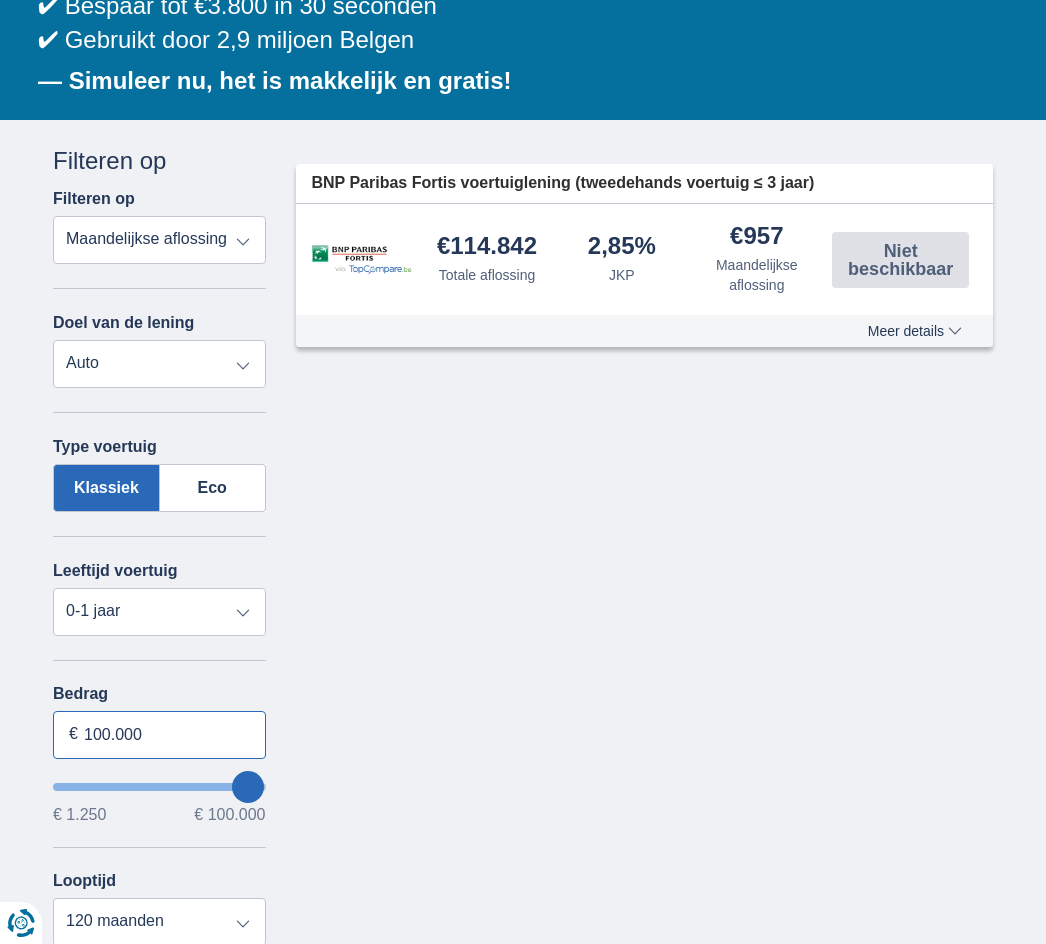 scroll, scrollTop: 345, scrollLeft: 0, axis: vertical 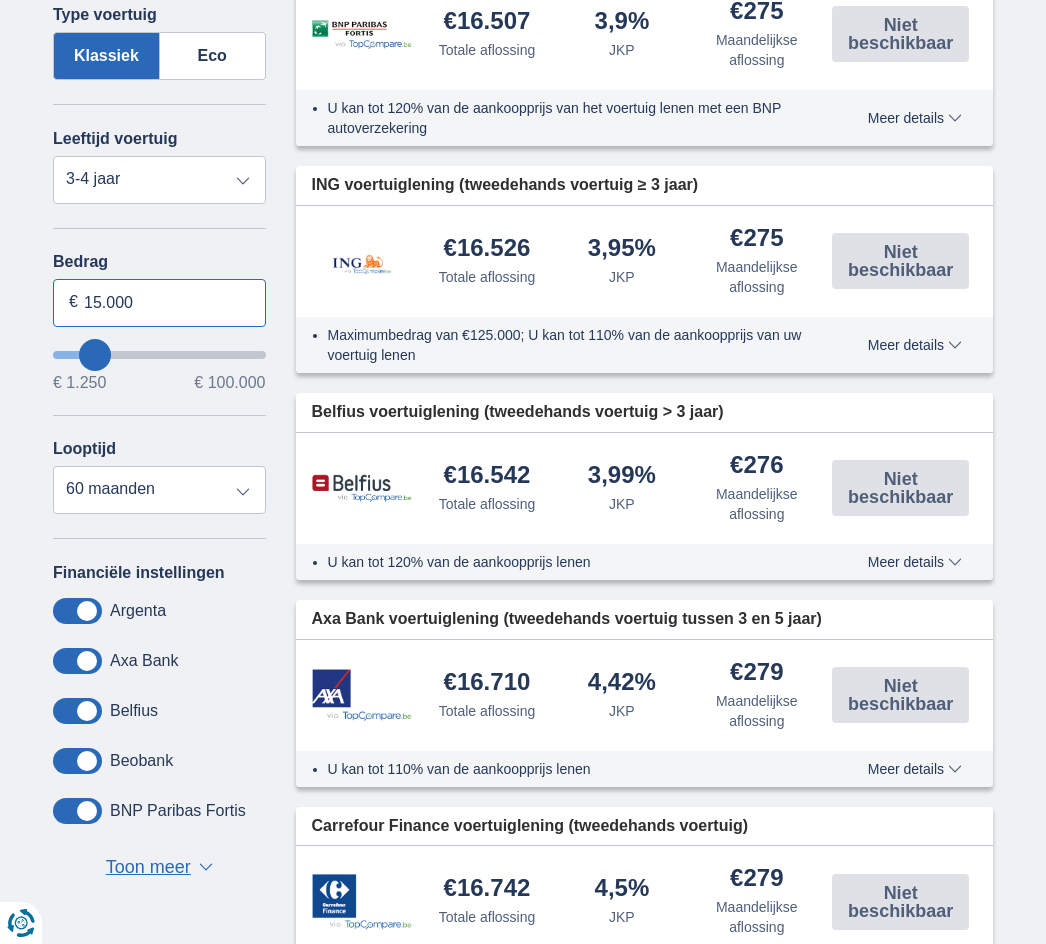click on "15.000" at bounding box center [159, 303] 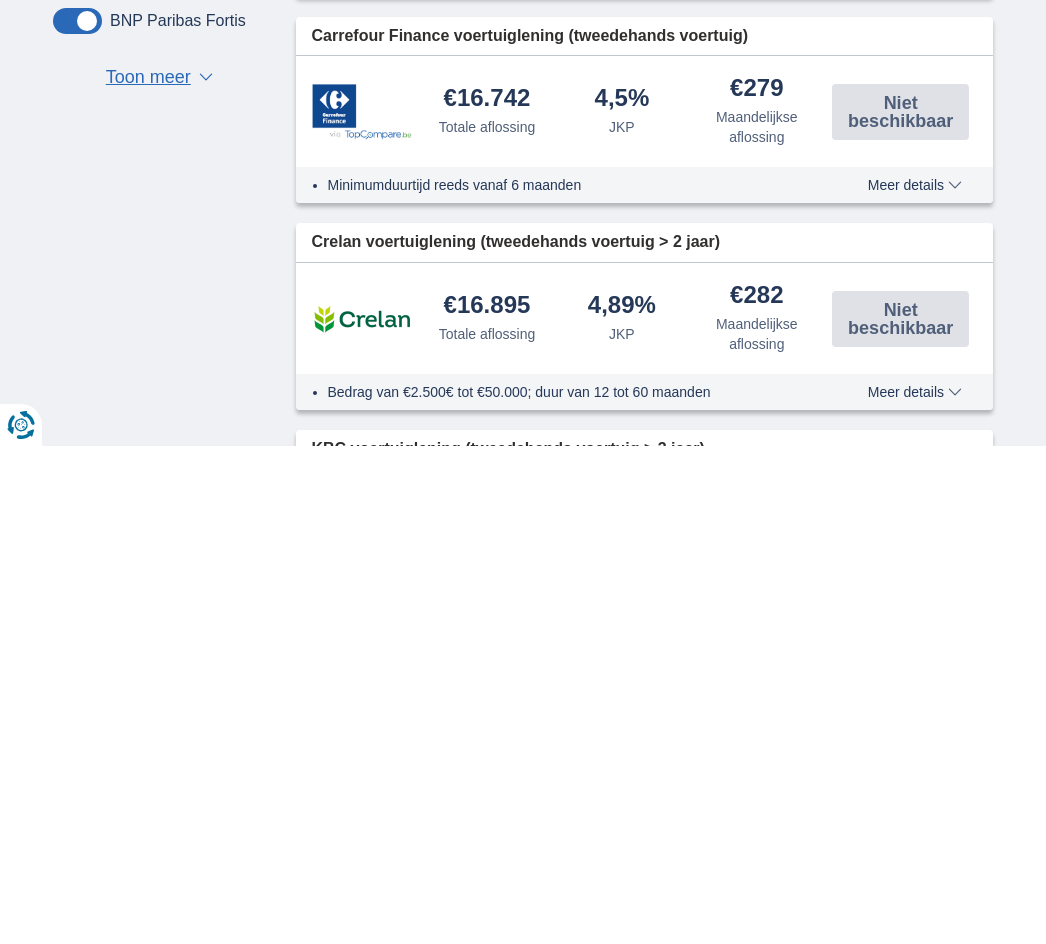 scroll, scrollTop: 1080, scrollLeft: 0, axis: vertical 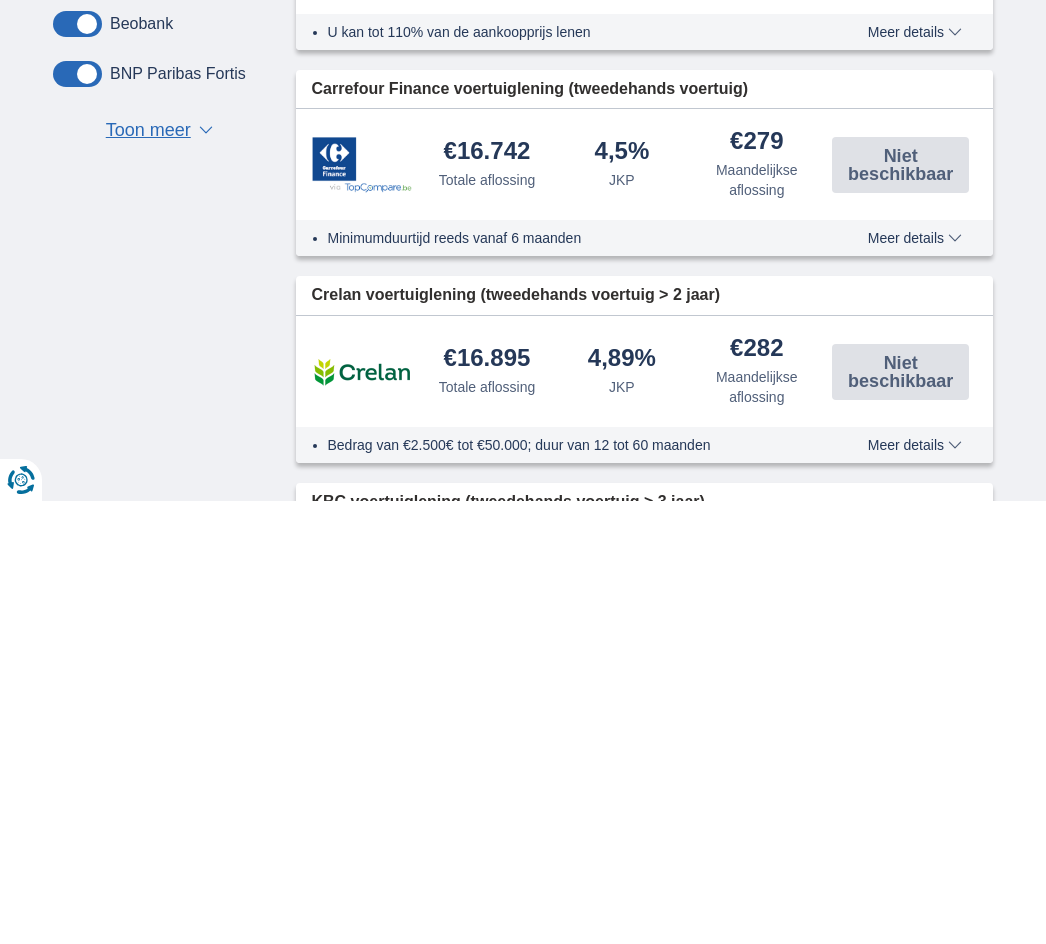 click on "Toon meer" at bounding box center (148, 574) 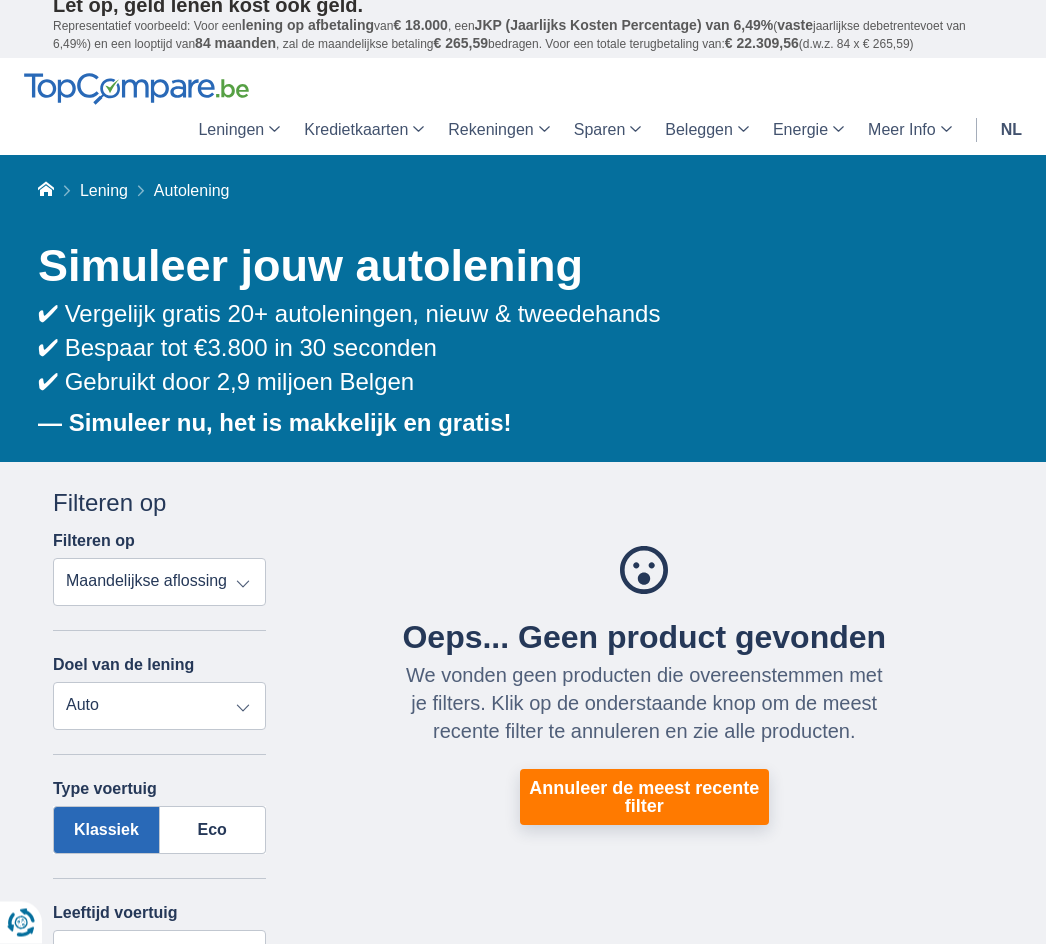 scroll, scrollTop: 0, scrollLeft: 0, axis: both 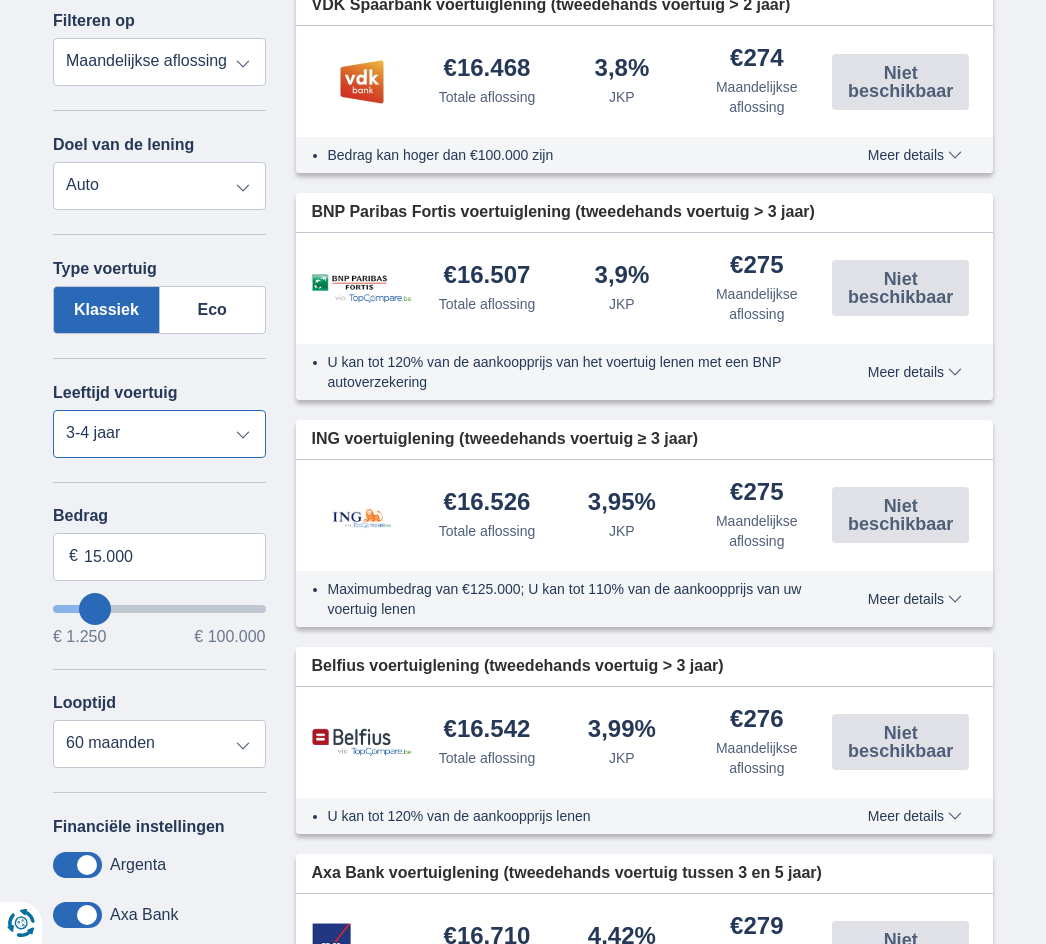 click on "Nieuw
0-1 jaar
1-2 jaar
2-3 jaar
3-4 jaar
4-5 jaar
5+ jaar" at bounding box center (159, 434) 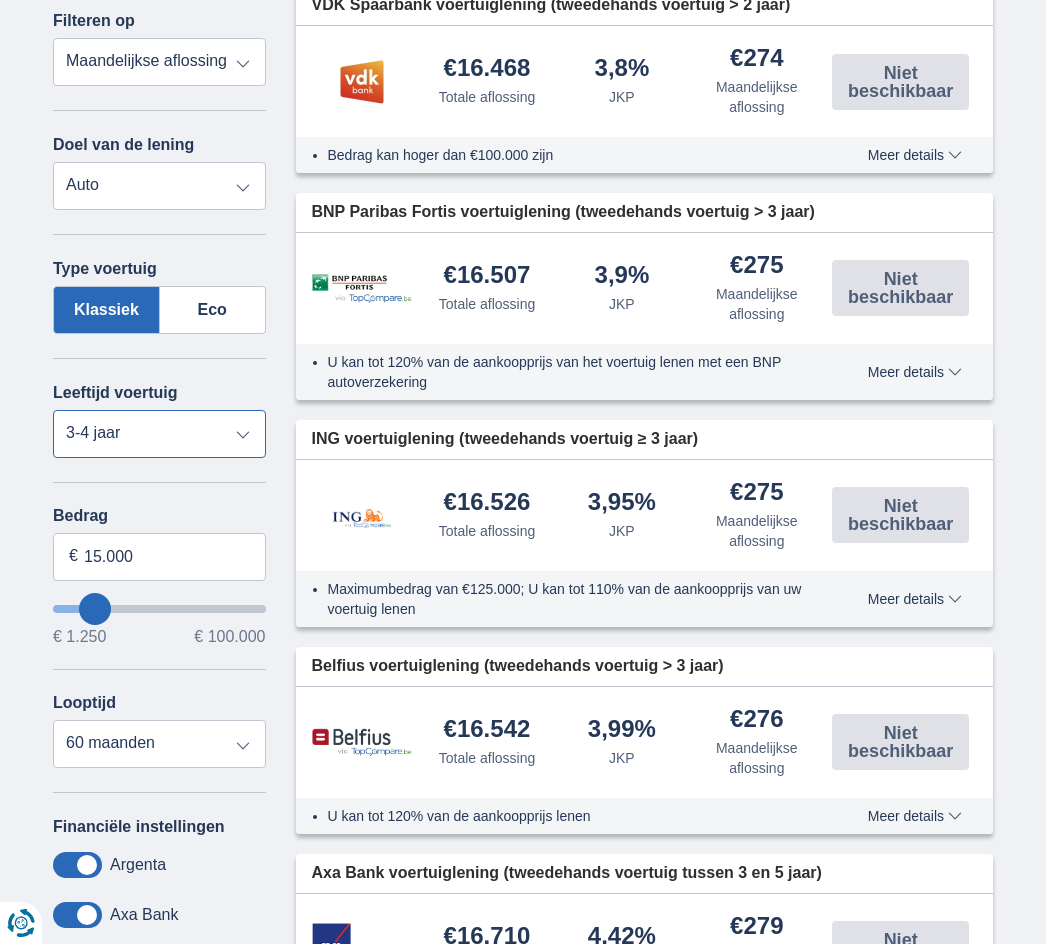 select on "0-1" 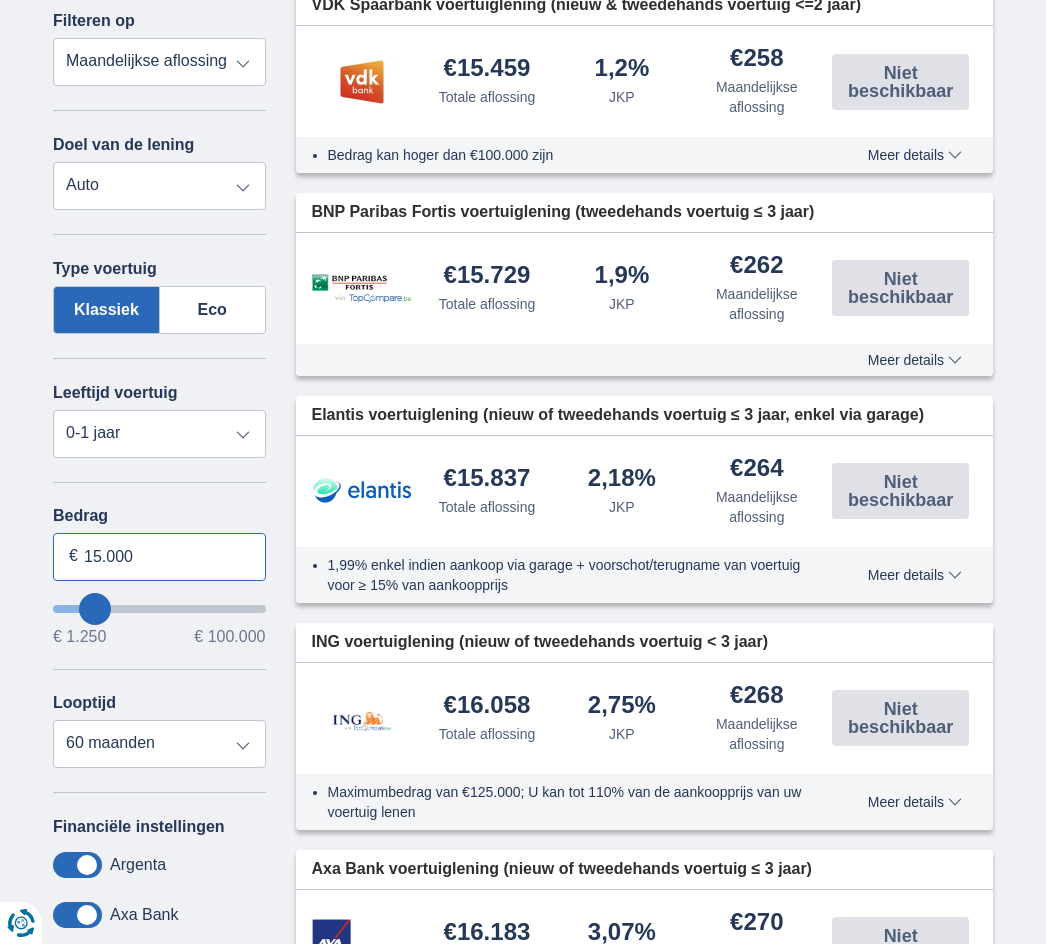 click on "15.000" at bounding box center (159, 557) 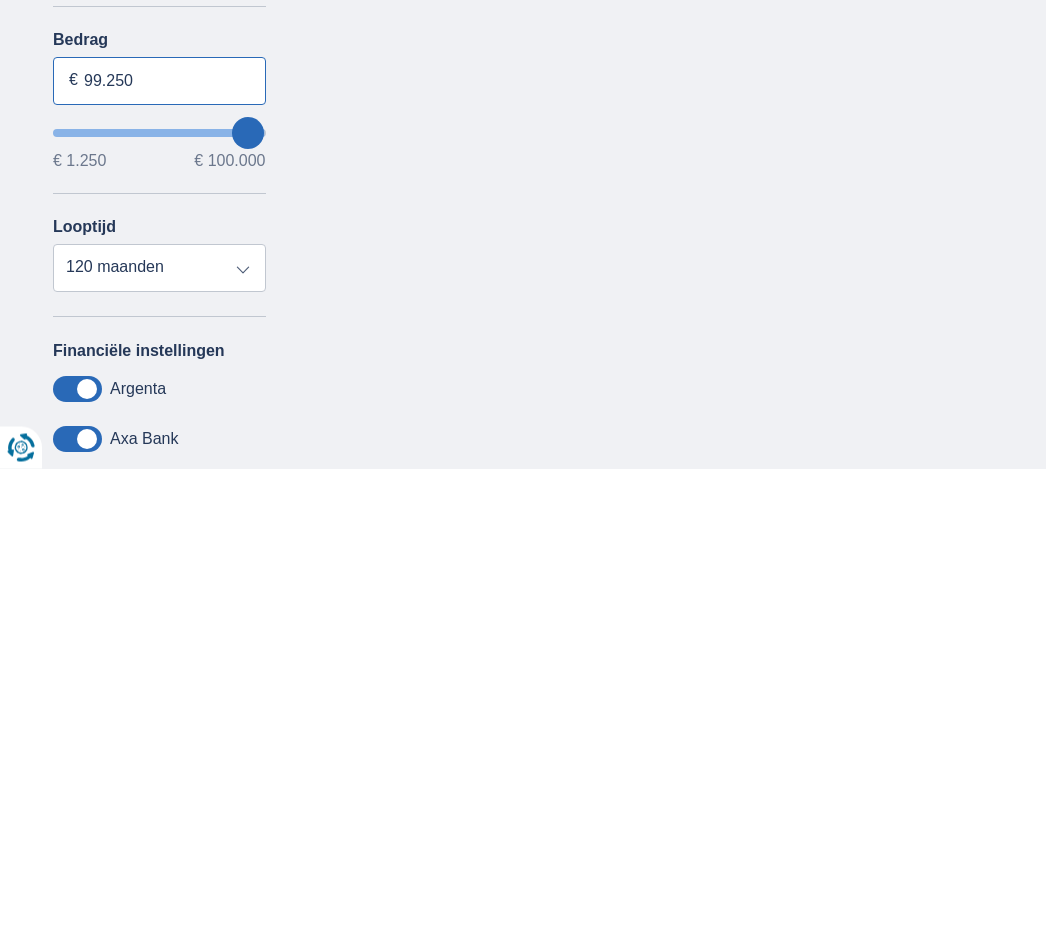 type on "99250" 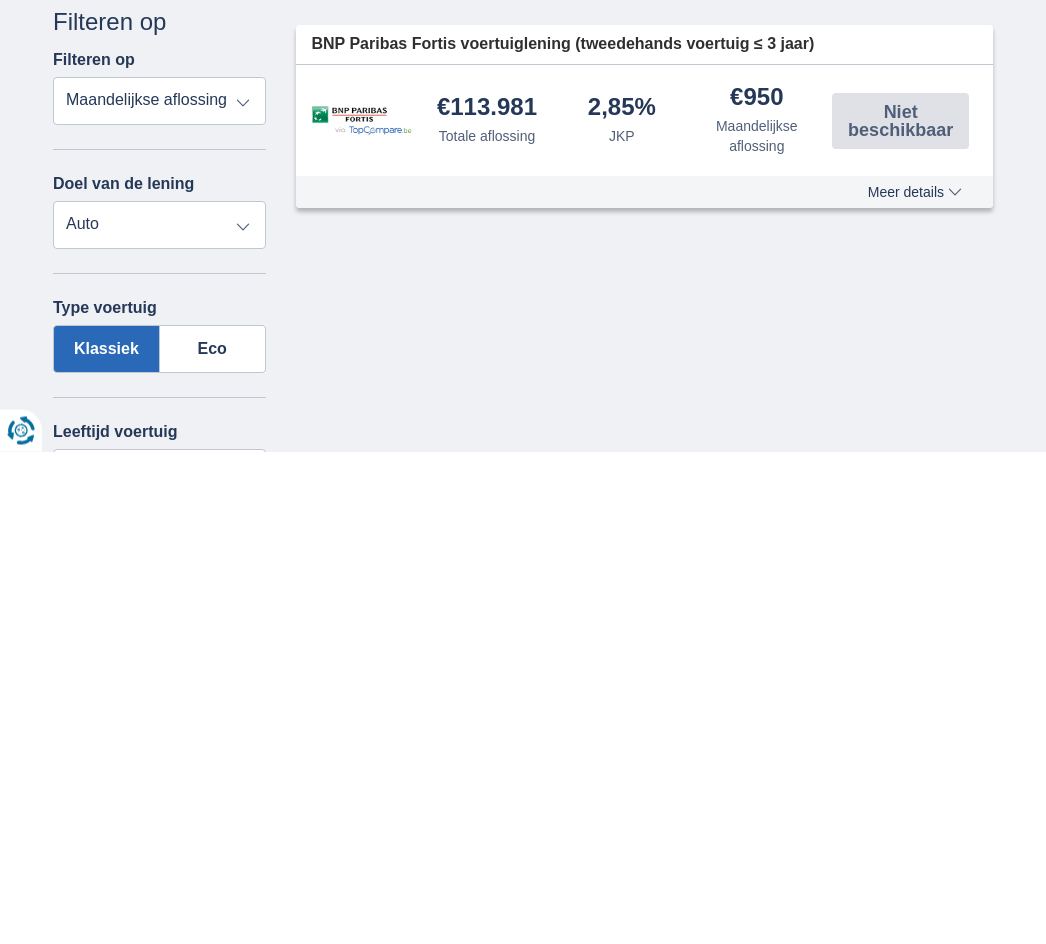 scroll, scrollTop: 16, scrollLeft: 0, axis: vertical 